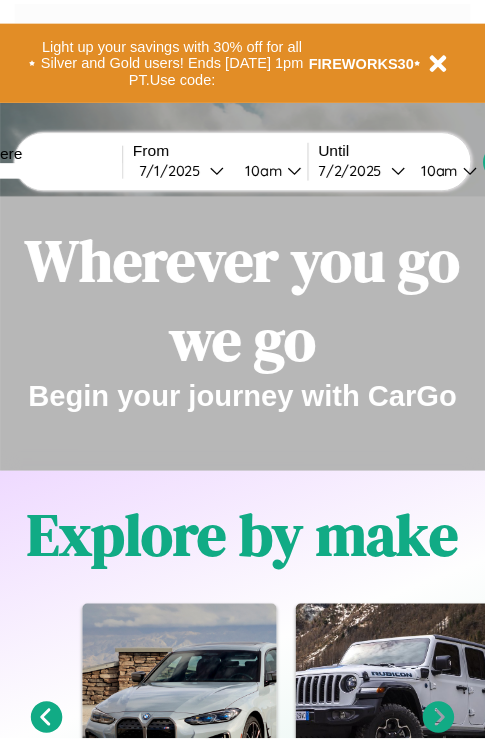 scroll, scrollTop: 0, scrollLeft: 0, axis: both 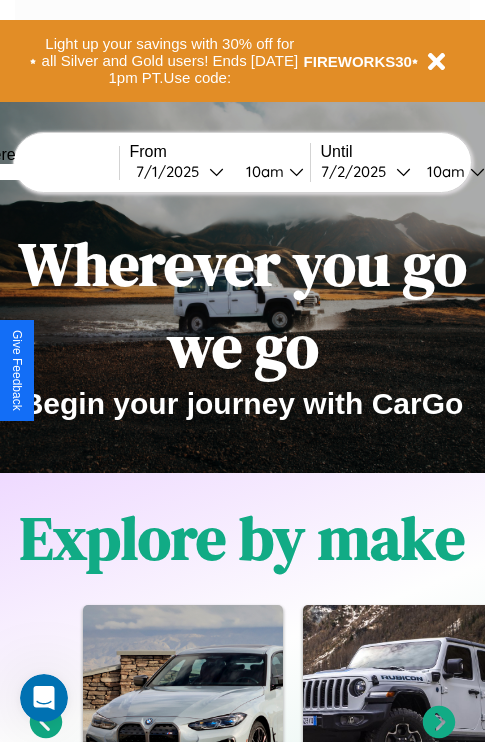 click at bounding box center (44, 172) 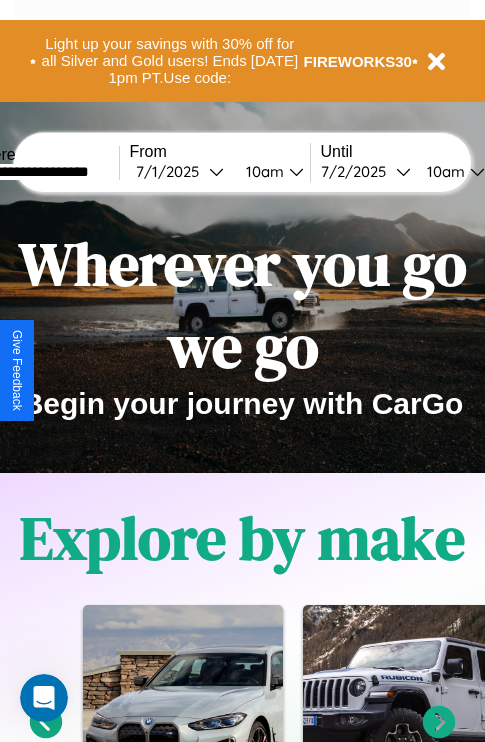 type on "**********" 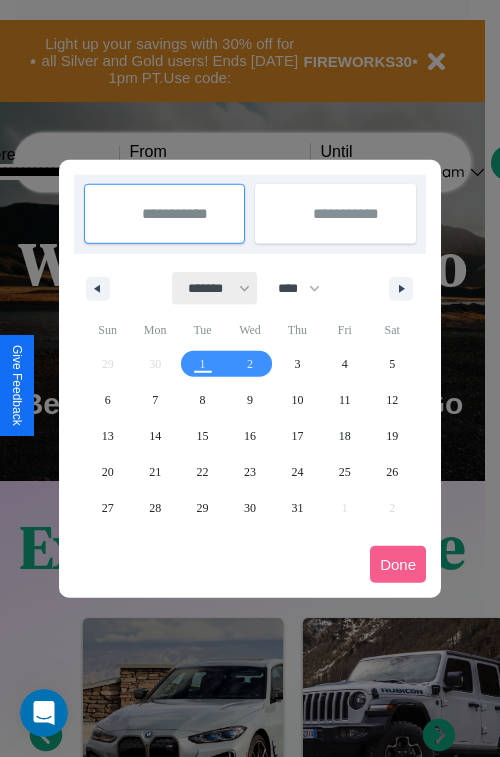 click on "******* ******** ***** ***** *** **** **** ****** ********* ******* ******** ********" at bounding box center (215, 288) 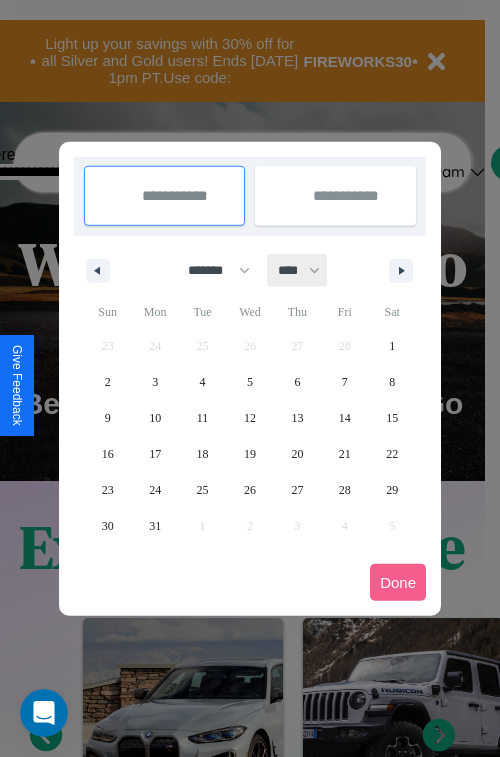 click on "**** **** **** **** **** **** **** **** **** **** **** **** **** **** **** **** **** **** **** **** **** **** **** **** **** **** **** **** **** **** **** **** **** **** **** **** **** **** **** **** **** **** **** **** **** **** **** **** **** **** **** **** **** **** **** **** **** **** **** **** **** **** **** **** **** **** **** **** **** **** **** **** **** **** **** **** **** **** **** **** **** **** **** **** **** **** **** **** **** **** **** **** **** **** **** **** **** **** **** **** **** **** **** **** **** **** **** **** **** **** **** **** **** **** **** **** **** **** **** **** ****" at bounding box center (298, 270) 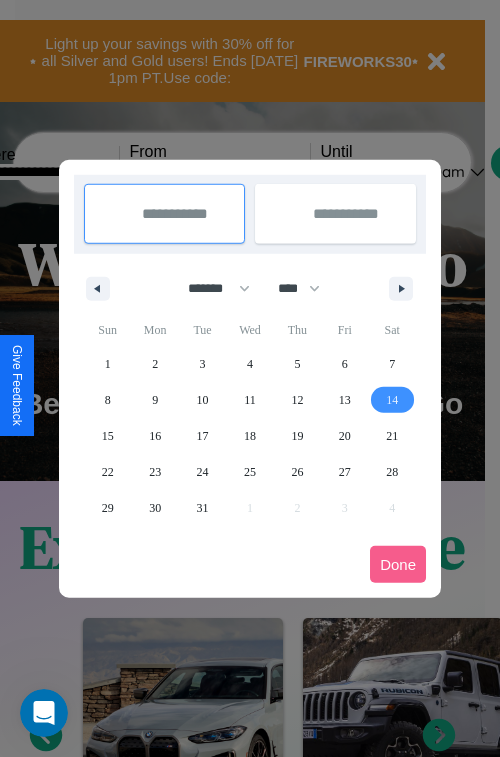 click on "14" at bounding box center [392, 400] 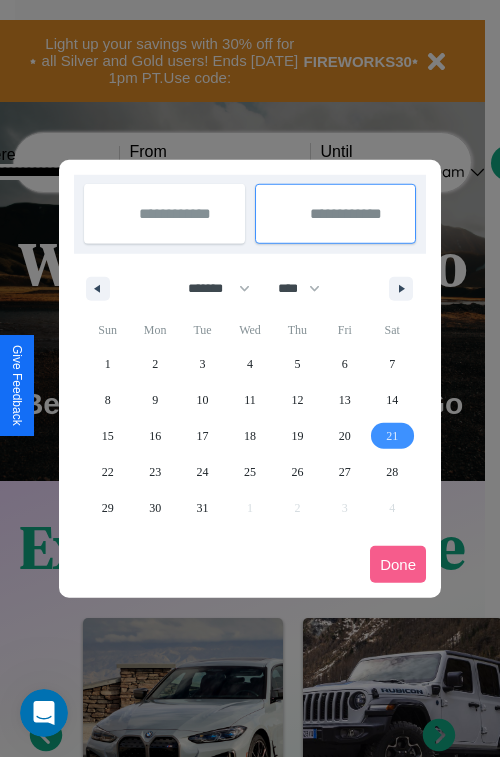 click on "21" at bounding box center [392, 436] 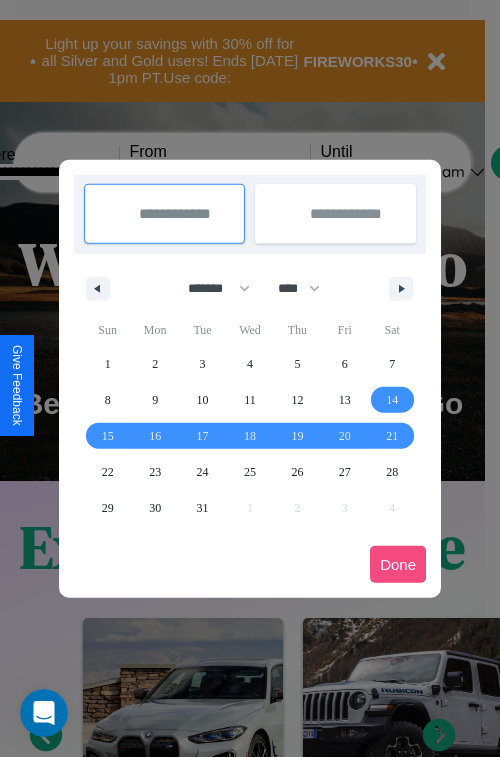 click on "Done" at bounding box center (398, 564) 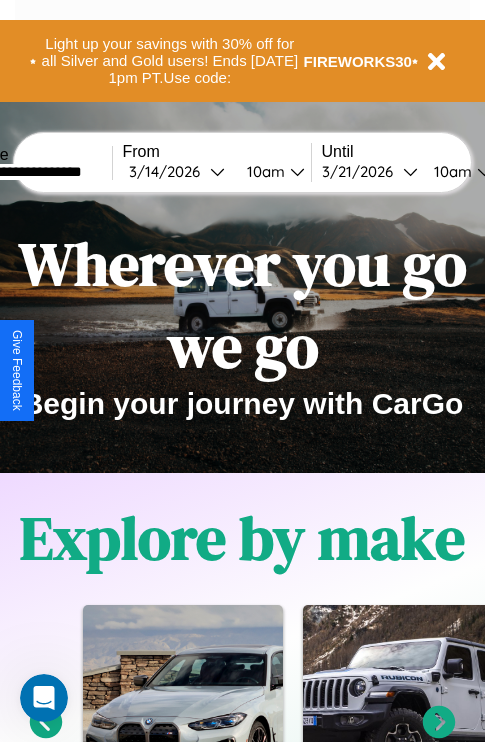 scroll, scrollTop: 0, scrollLeft: 74, axis: horizontal 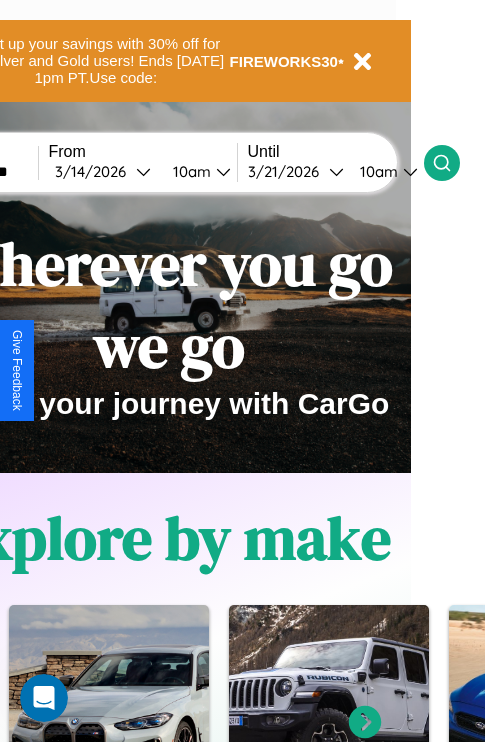 click 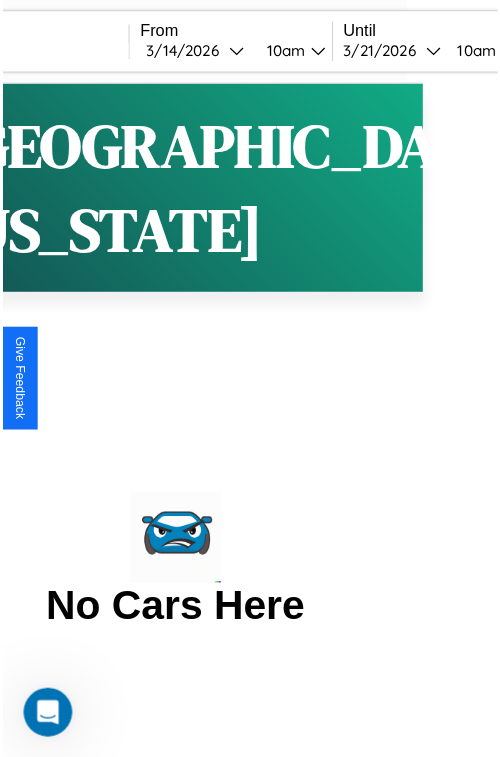 scroll, scrollTop: 0, scrollLeft: 0, axis: both 